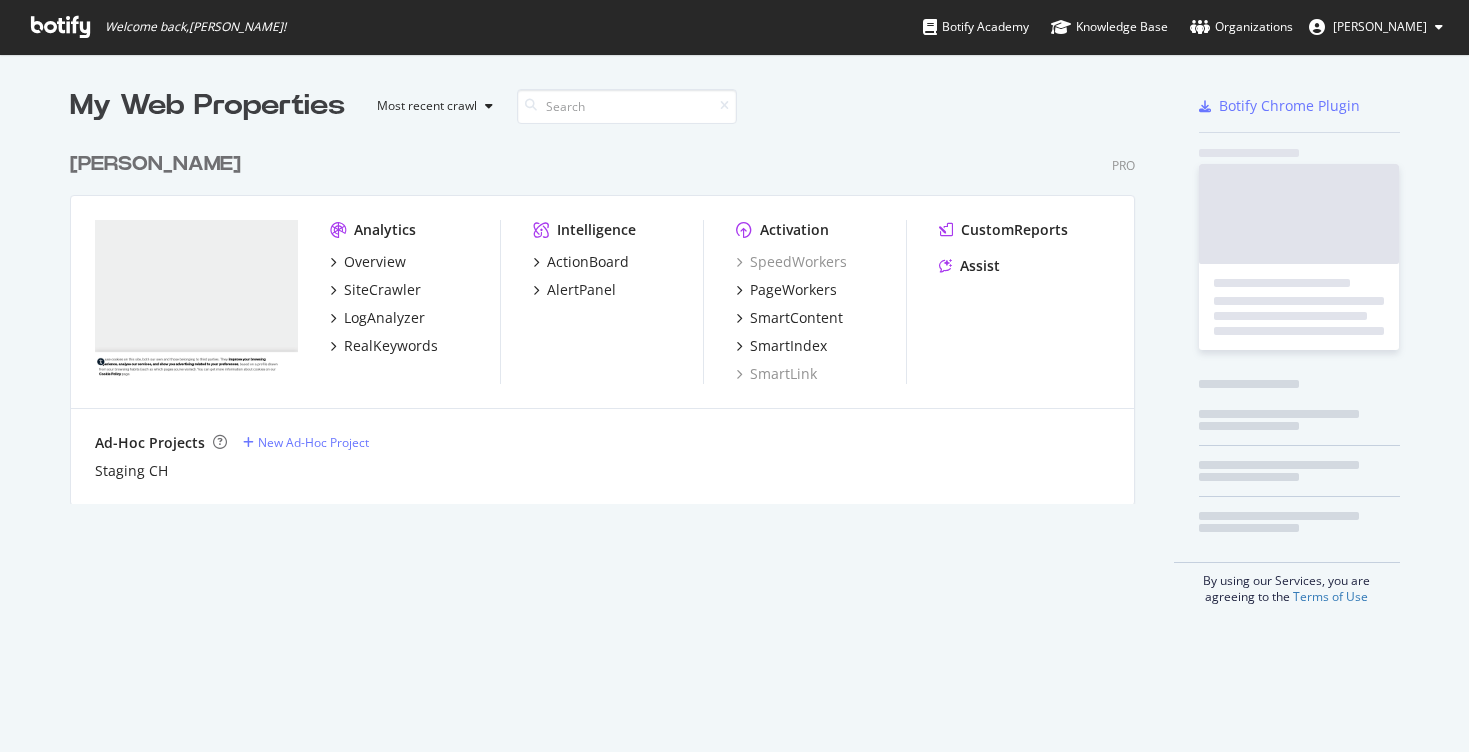 scroll, scrollTop: 0, scrollLeft: 0, axis: both 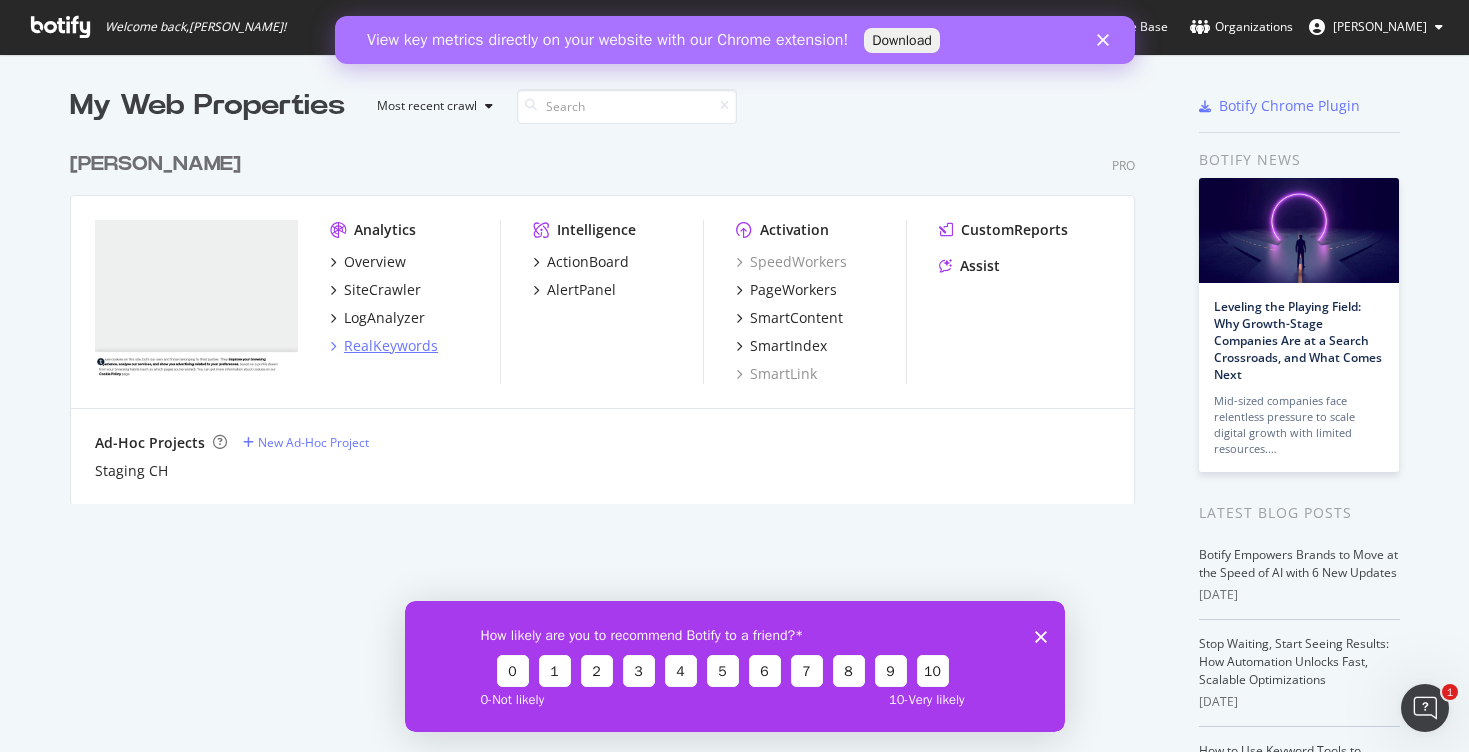 click on "RealKeywords" at bounding box center (391, 346) 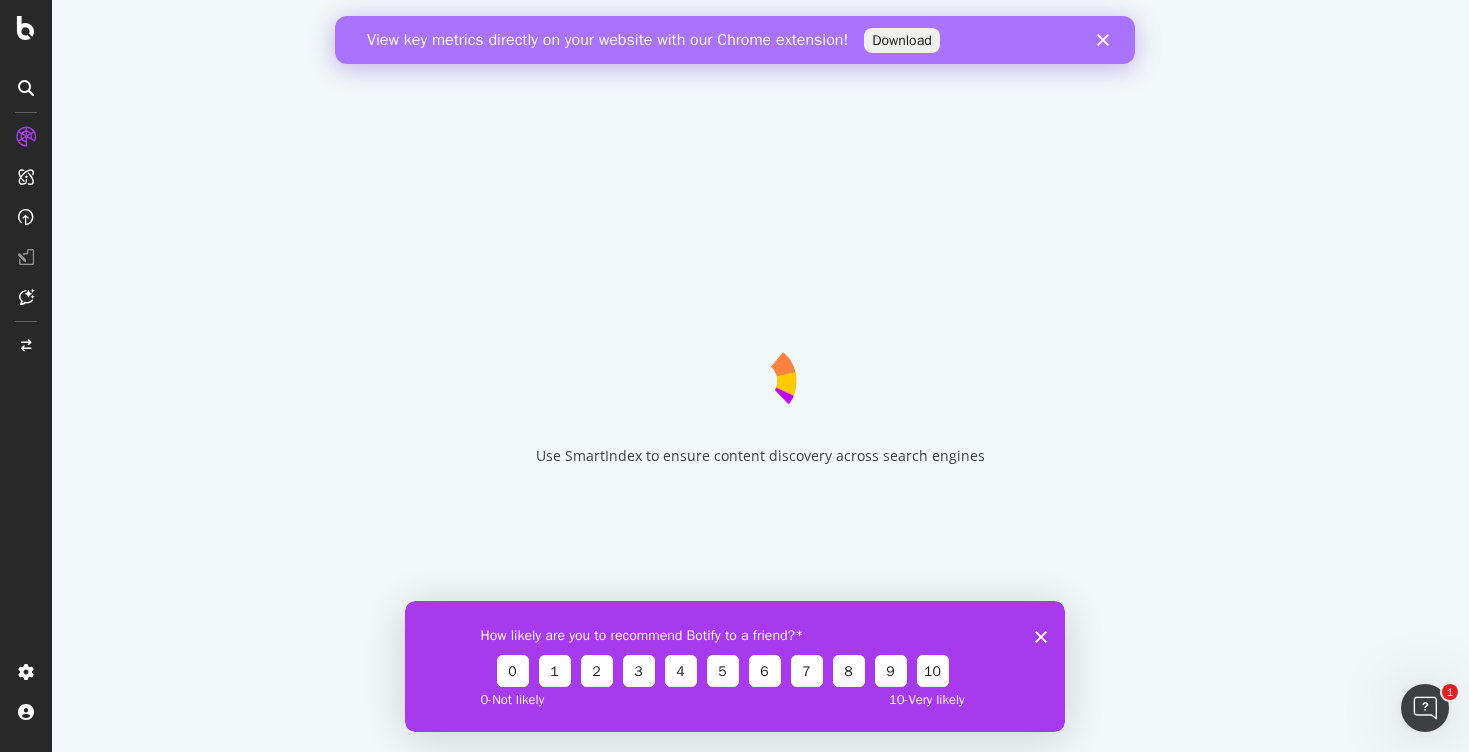 click 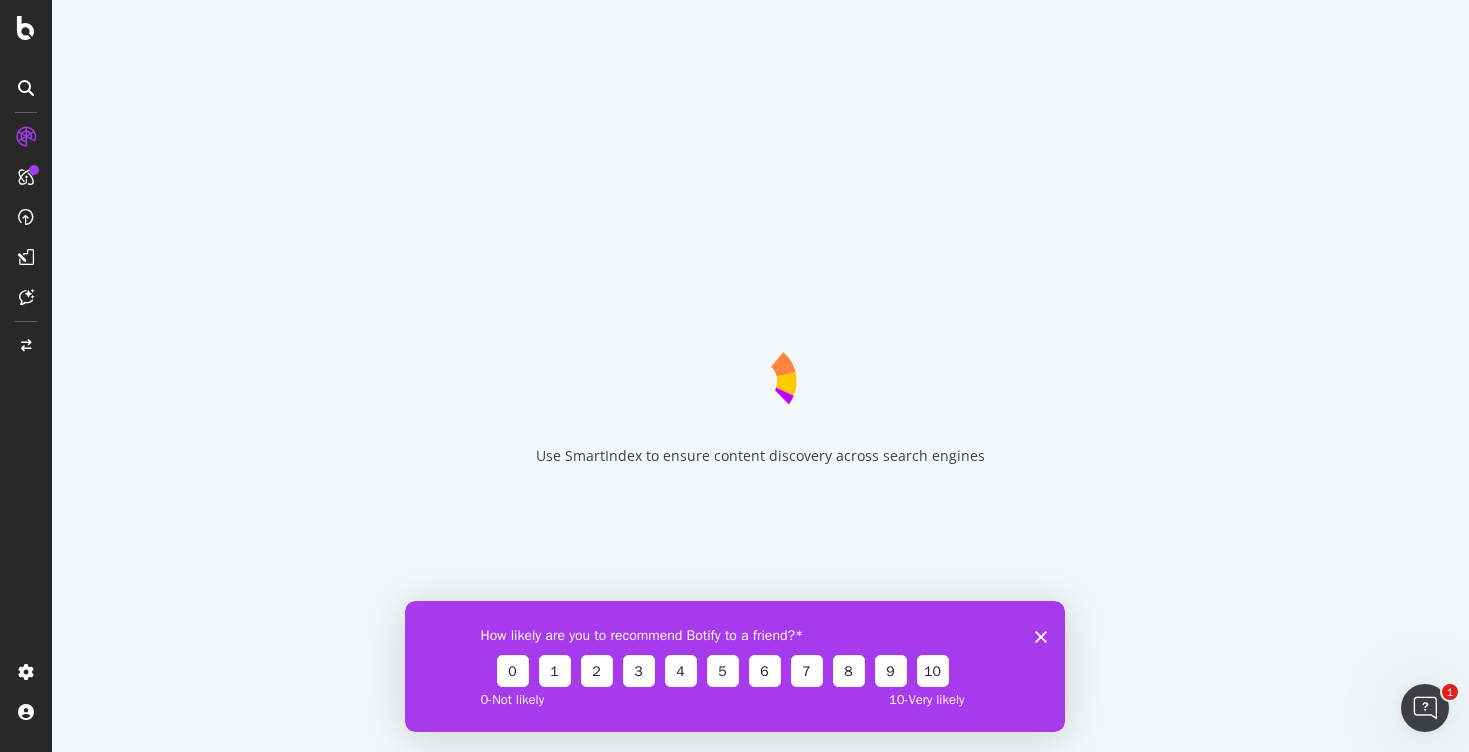 click on "How likely are you to recommend Botify to a friend? 0 1 2 3 4 5 6 7 8 9 10 0  -  Not likely 10  -  Very likely" at bounding box center [734, 665] 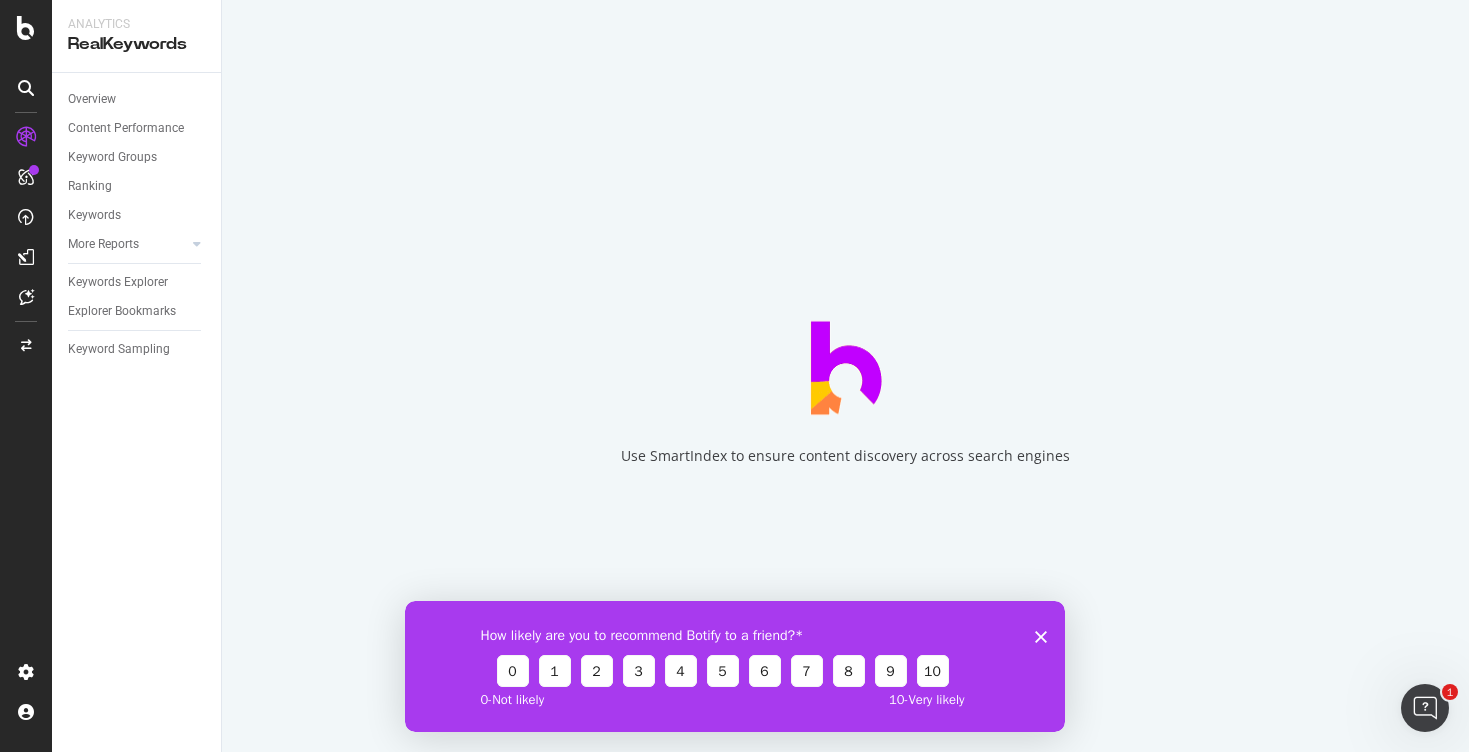 click 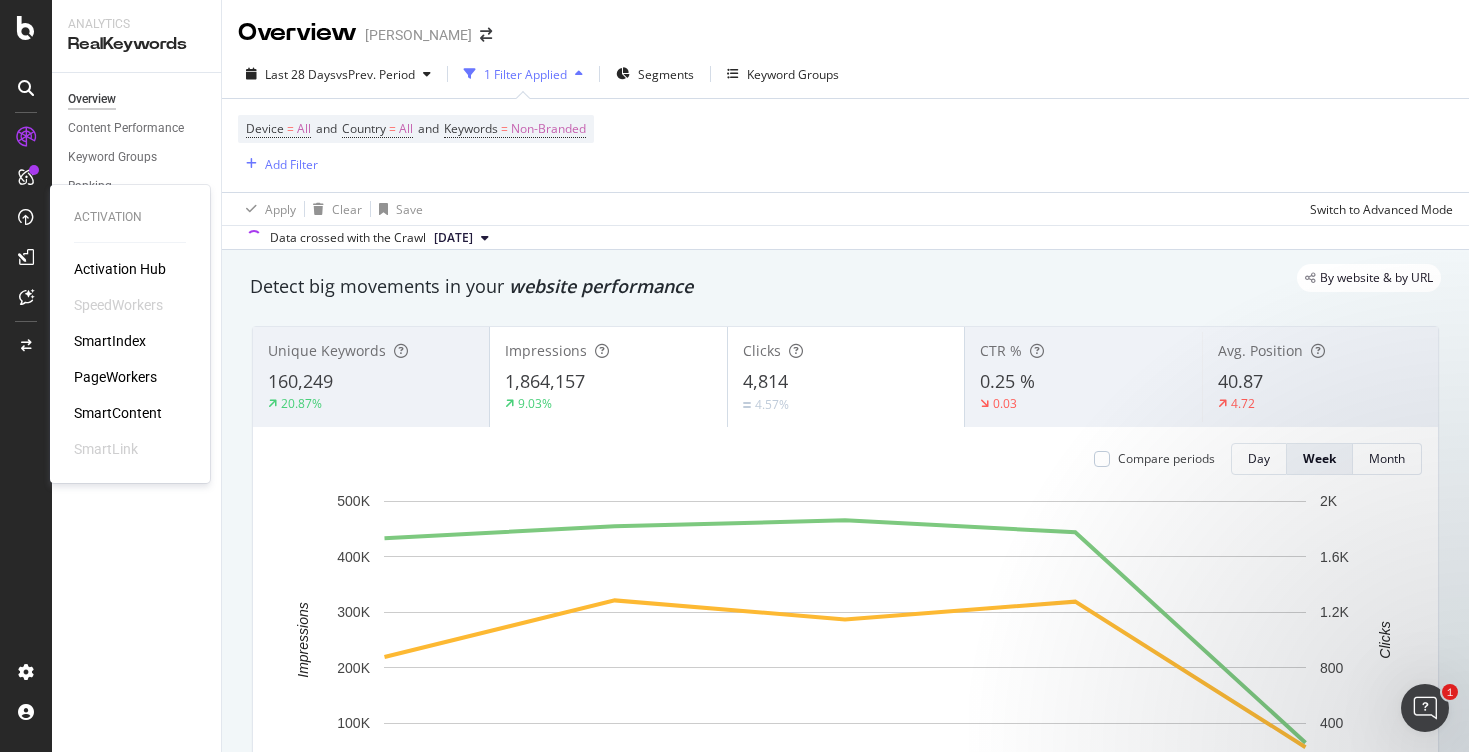 click on "PageWorkers" at bounding box center (115, 377) 